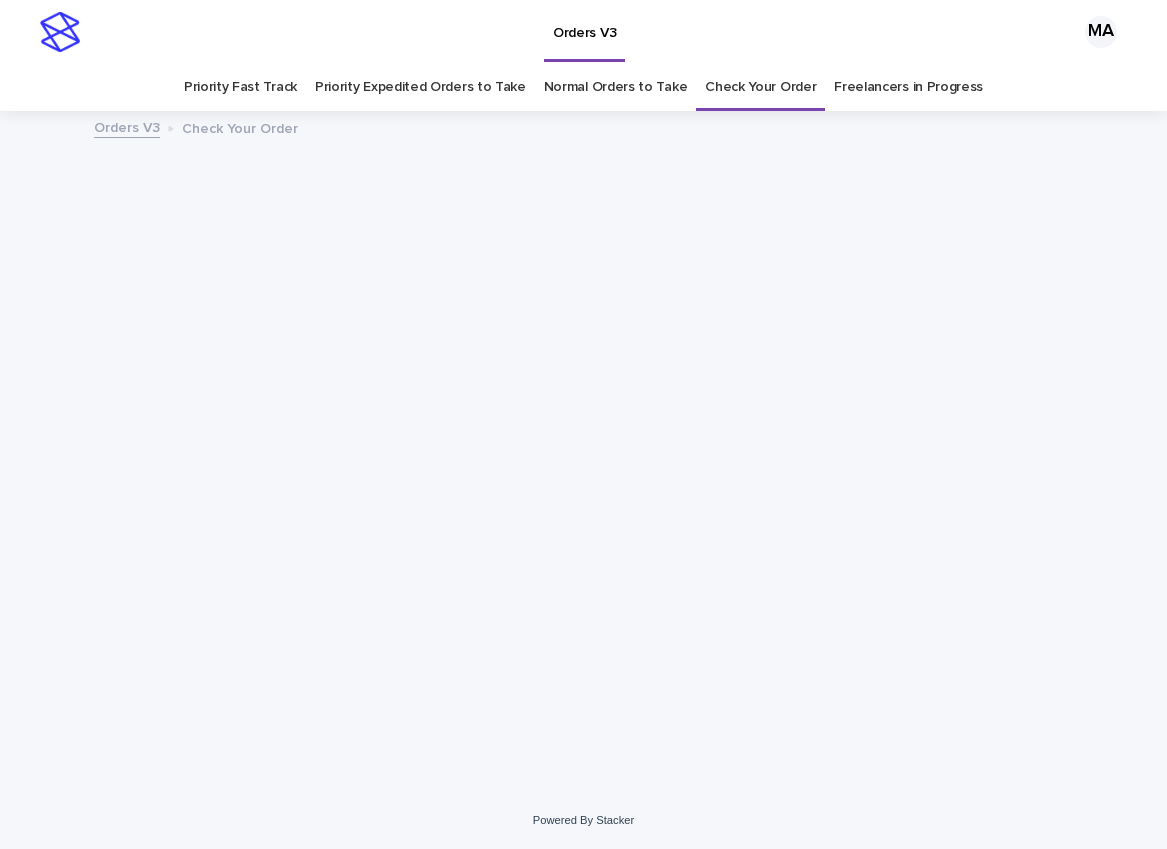scroll, scrollTop: 0, scrollLeft: 0, axis: both 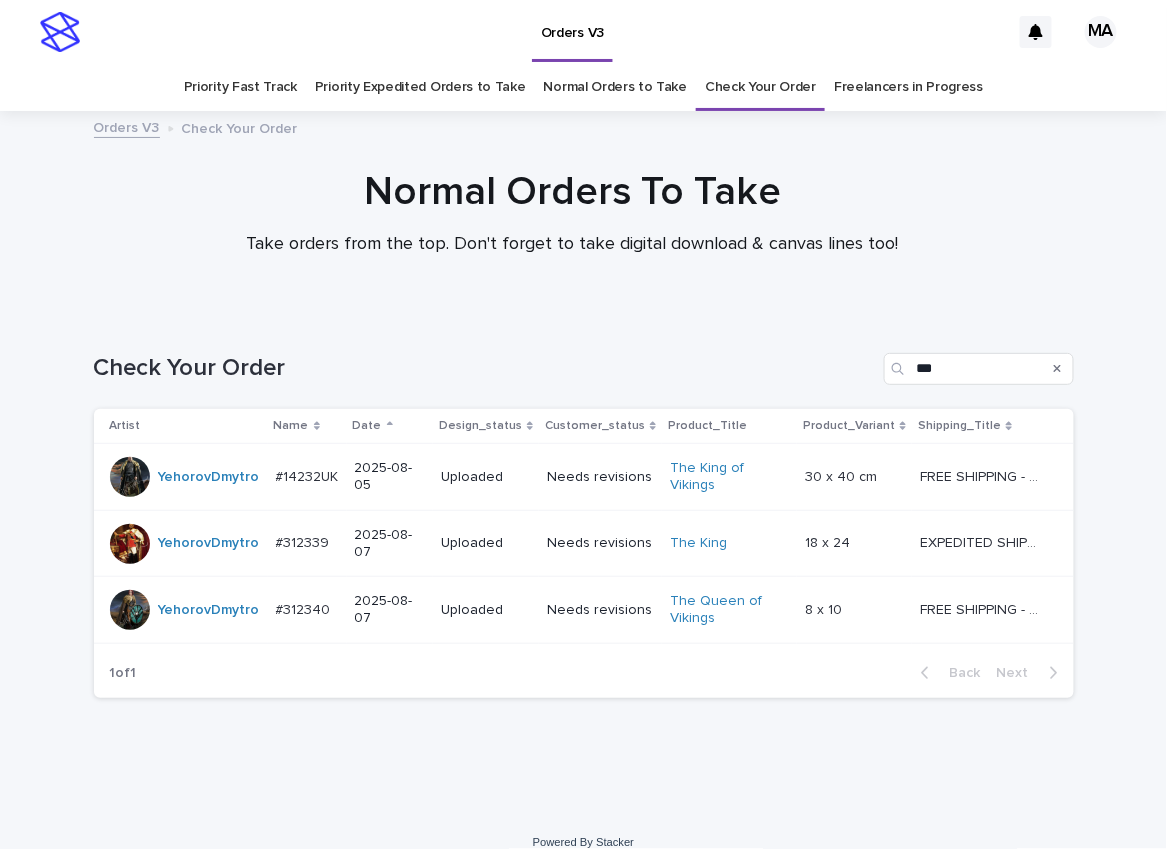 click on "Normal Orders To Take Take orders from the top. Don't forget to take digital download & canvas lines too!" at bounding box center (572, 212) 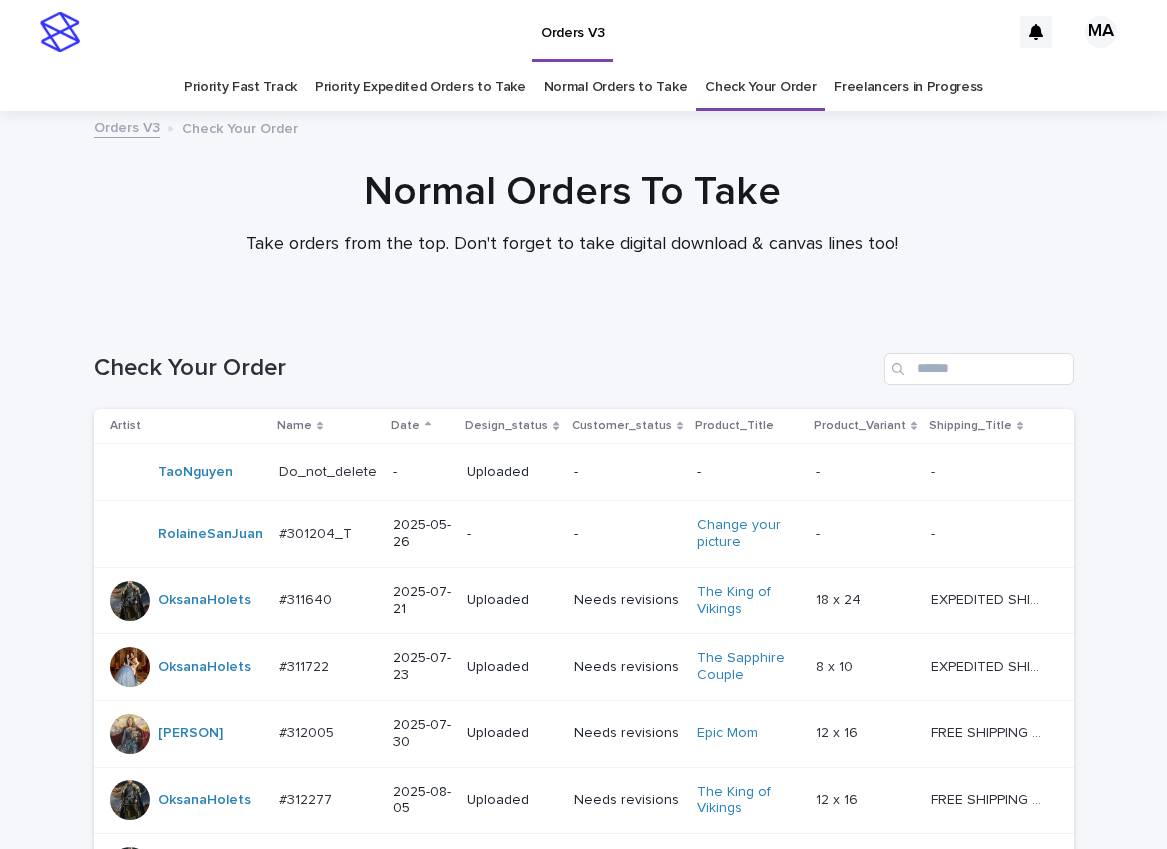 scroll, scrollTop: 0, scrollLeft: 0, axis: both 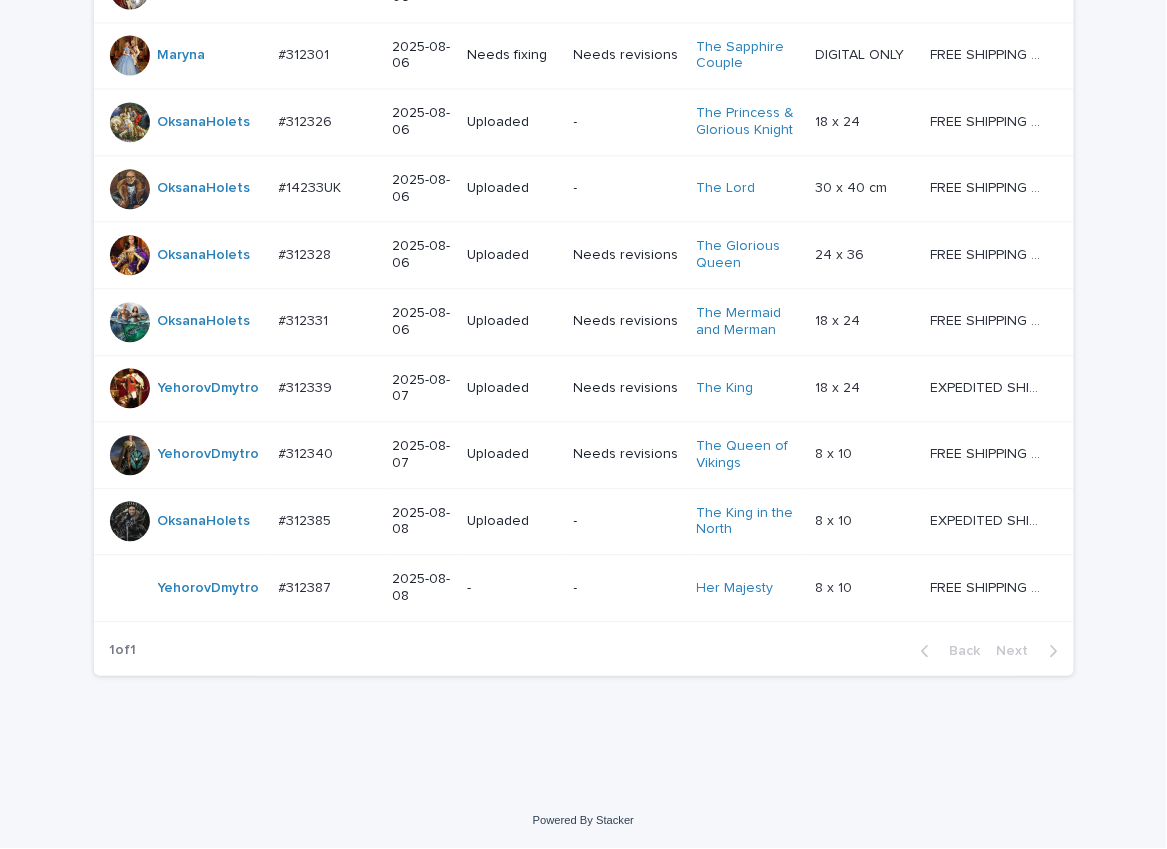 click on "-" at bounding box center (512, 588) 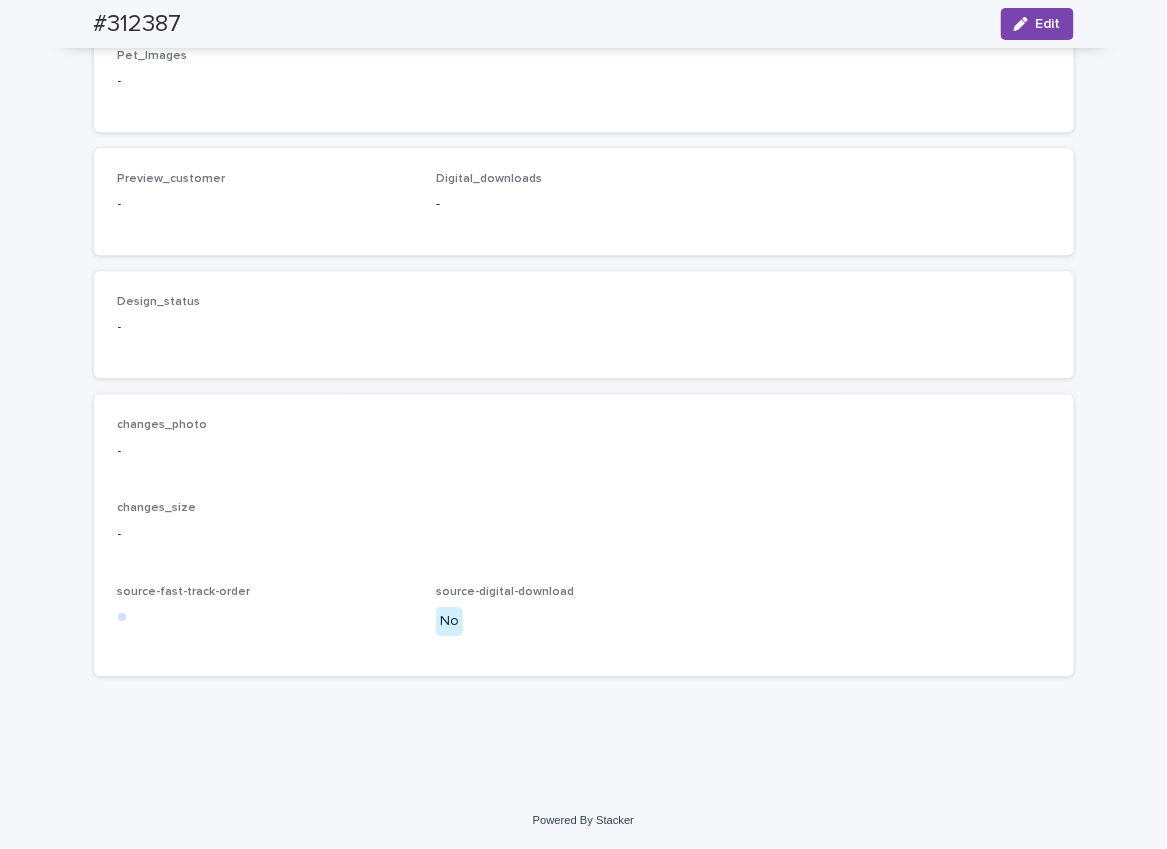 scroll, scrollTop: 0, scrollLeft: 0, axis: both 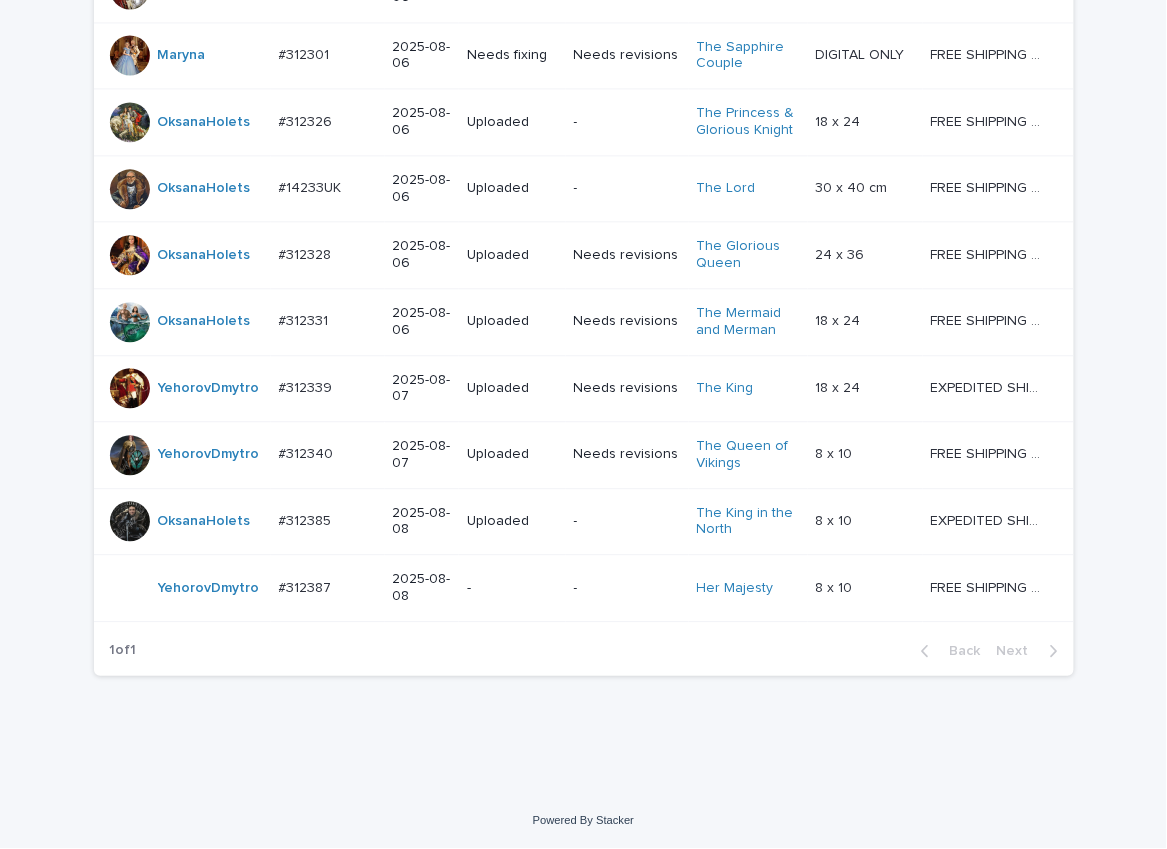 click on "Loading... Saving… Loading... Saving… Check Your Order Artist Name Date Design_status Customer_status Product_Title Product_Variant Shipping_Title TaoNguyen   Do_not_delete Do_not_delete   - Uploaded - - - -   - -   RolaineSanJuan   #301204_T #301204_T   2025-05-26 - - Change your picture   - -   - -   OksanaHolets   #311640 #311640   2025-07-21 Uploaded Needs revisions The King of Vikings   18 x 24 18 x 24   EXPEDITED SHIPPING - preview in 1 business day; delivery up to 5 business days after your approval. EXPEDITED SHIPPING - preview in 1 business day; delivery up to 5 business days after your approval.   OksanaHolets   #311722 #311722   2025-07-23 Uploaded Needs revisions The Sapphire Couple   8 x 10 8 x 10   EXPEDITED SHIPPING - preview in 1 business day; delivery up to 5 business days after your approval. EXPEDITED SHIPPING - preview in 1 business day; delivery up to 5 business days after your approval.   MariiaBuchka   #312005 #312005   2025-07-30 Uploaded Needs revisions Epic Mom" at bounding box center (583, 13) 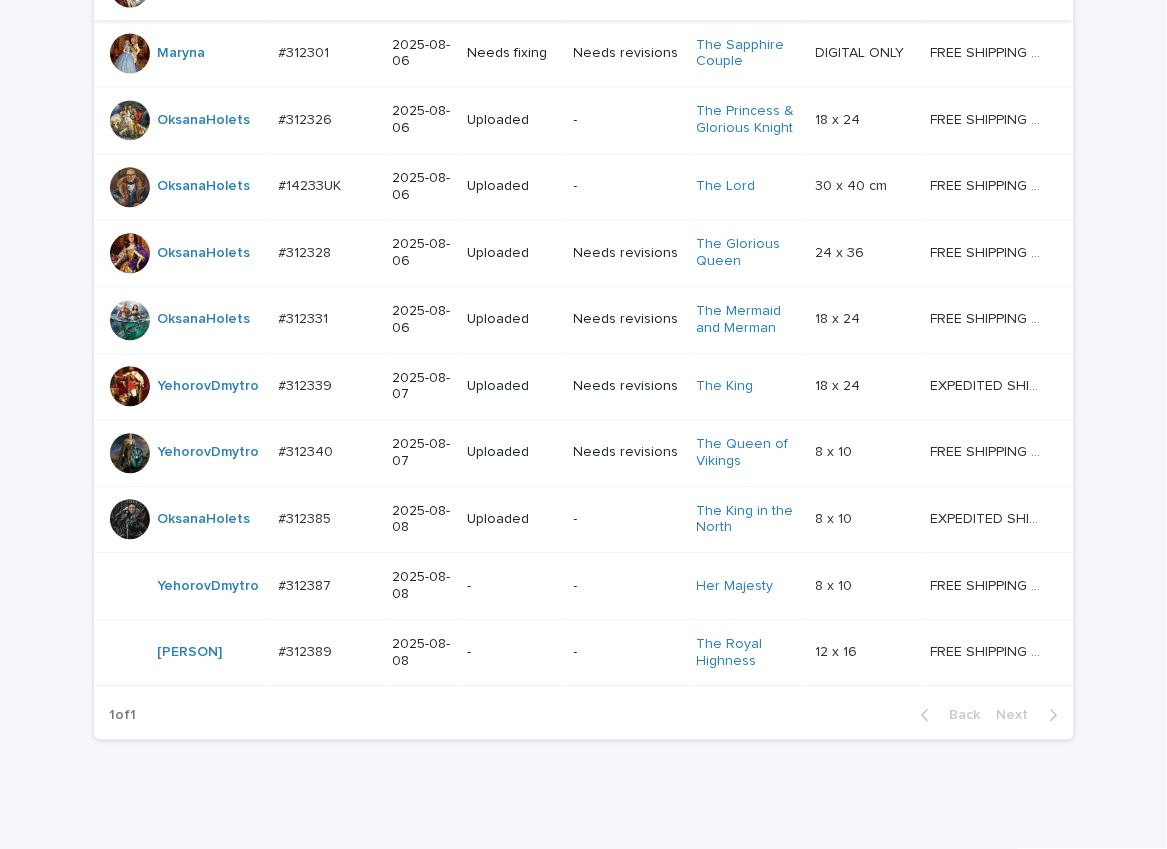 scroll, scrollTop: 1113, scrollLeft: 0, axis: vertical 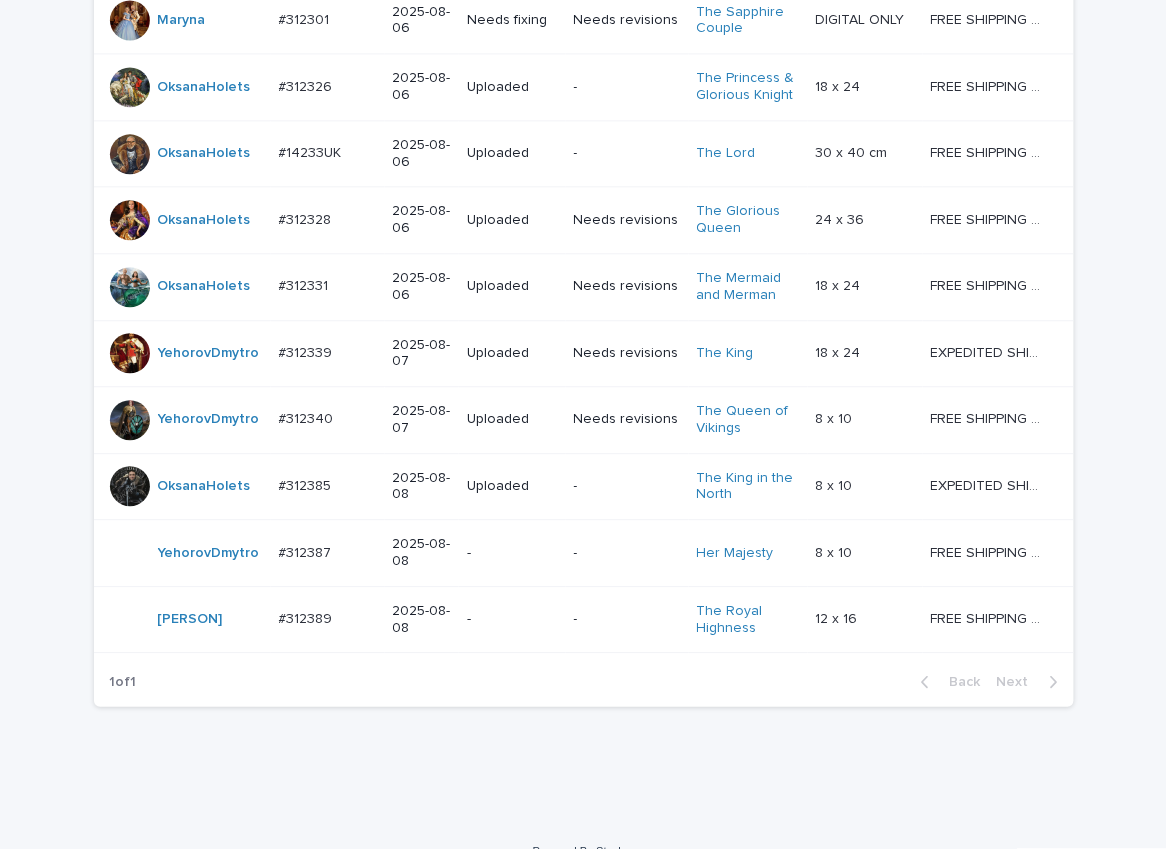 click on "-" at bounding box center (512, 617) 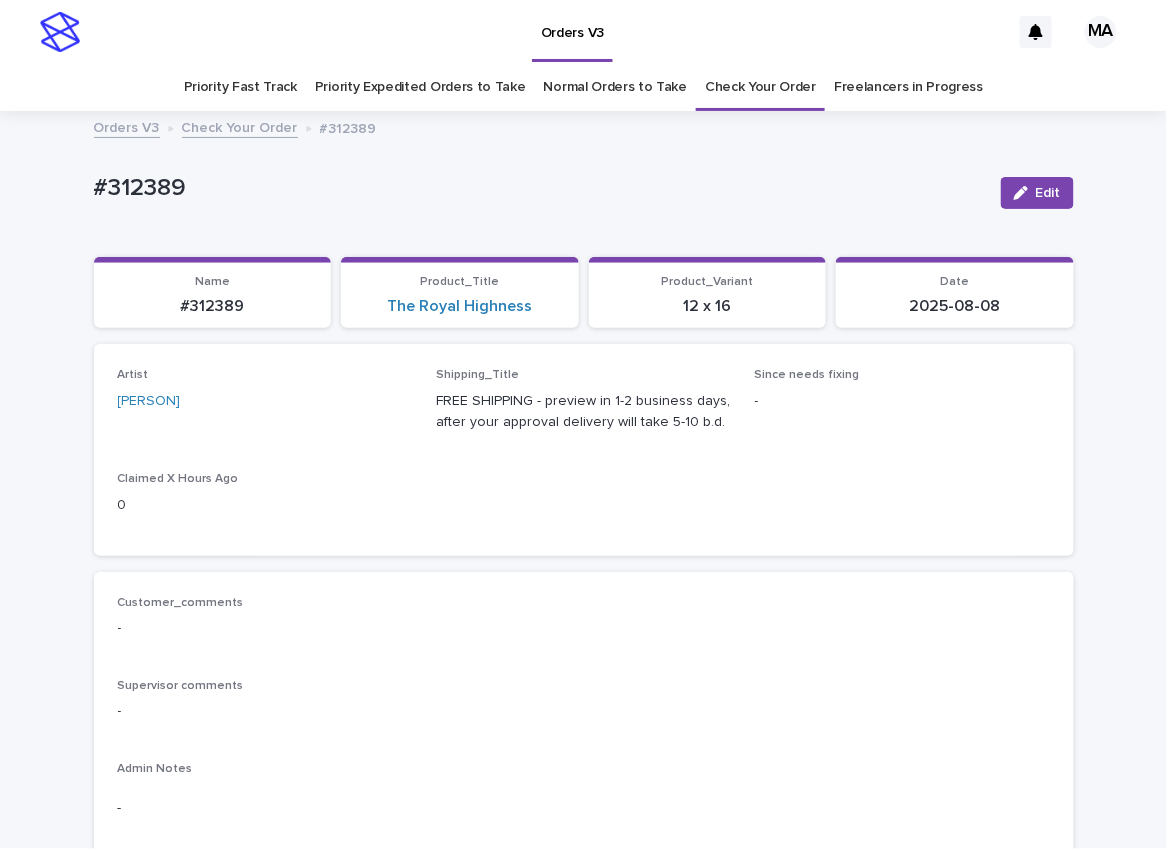 scroll, scrollTop: 350, scrollLeft: 0, axis: vertical 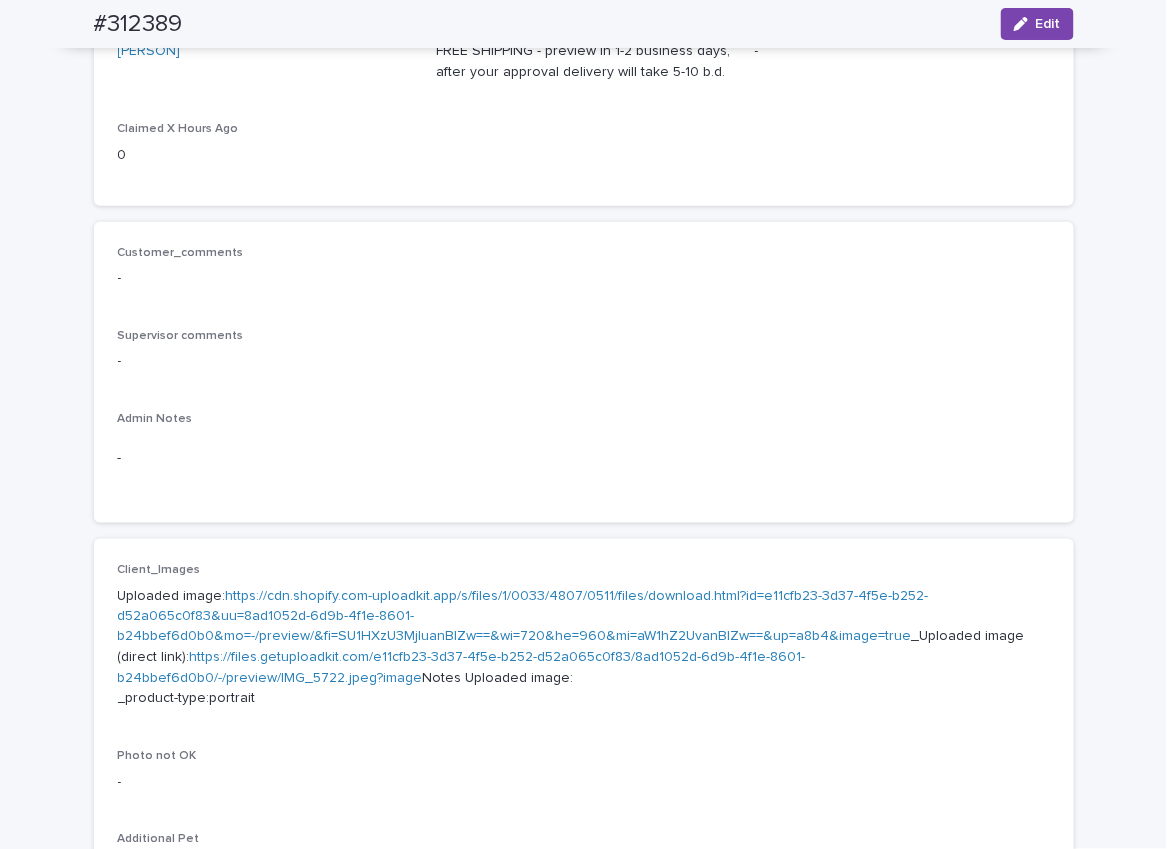 click on "https://cdn.shopify.com-uploadkit.app/s/files/1/0033/4807/0511/files/download.html?id=e11cfb23-3d37-4f5e-b252-d52a065c0f83&uu=8ad1052d-6d9b-4f1e-8601-b24bbef6d0b0&mo=-/preview/&fi=SU1HXzU3MjIuanBlZw==&wi=720&he=960&mi=aW1hZ2UvanBlZw==&up=a8b4&image=true" at bounding box center [523, 617] 